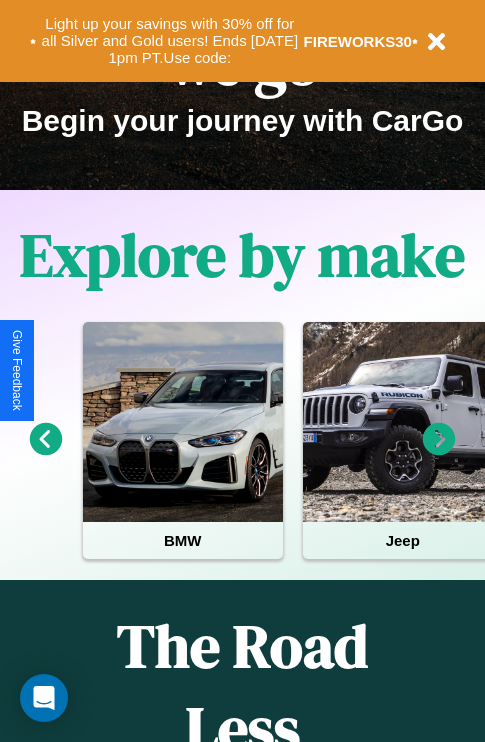 scroll, scrollTop: 308, scrollLeft: 0, axis: vertical 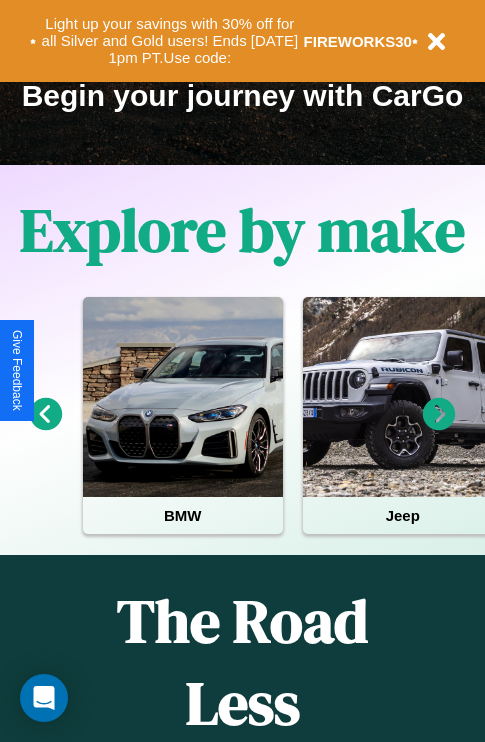 click 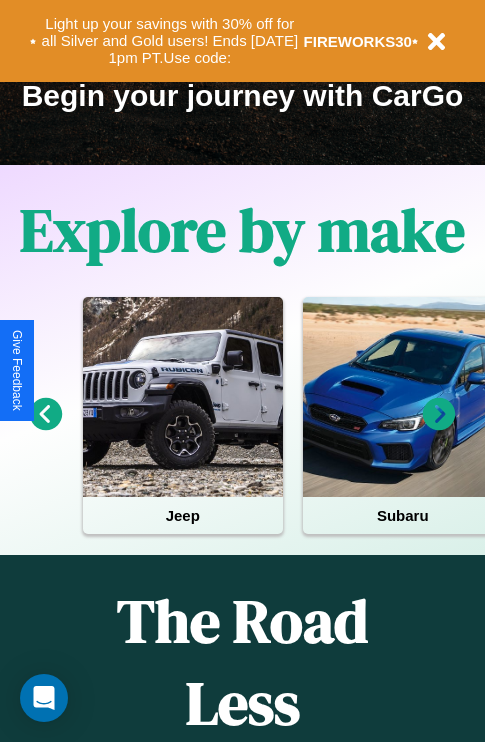 click 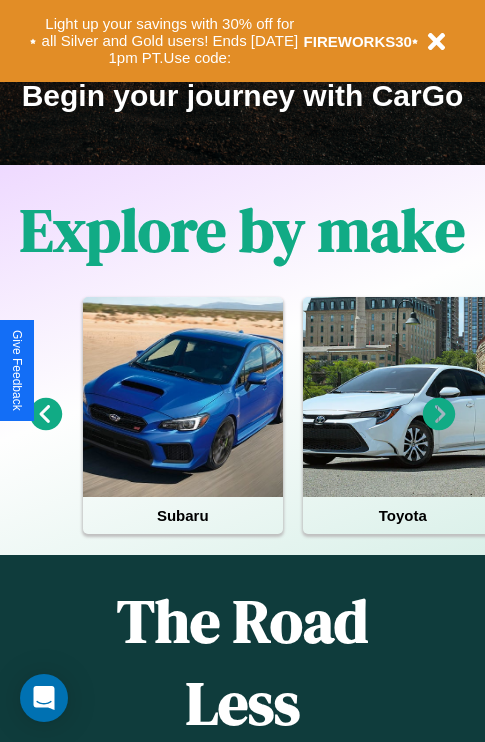 click 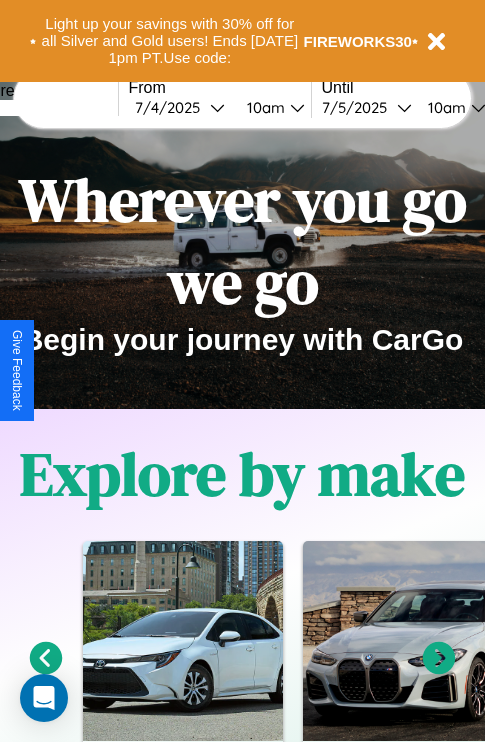 scroll, scrollTop: 0, scrollLeft: 0, axis: both 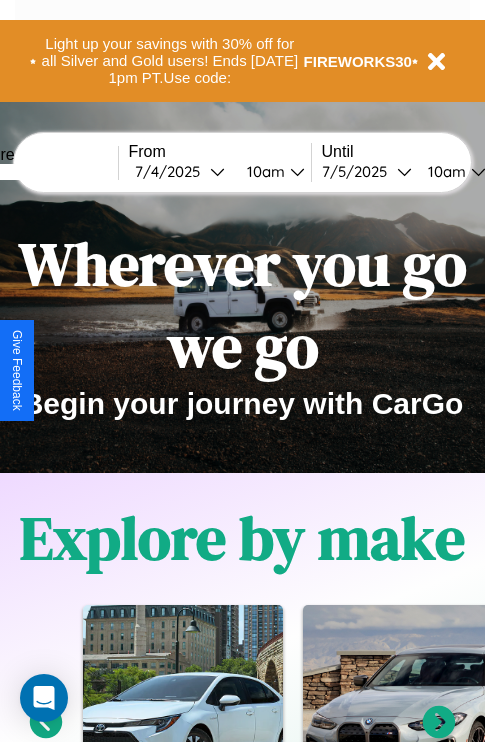 click at bounding box center [43, 172] 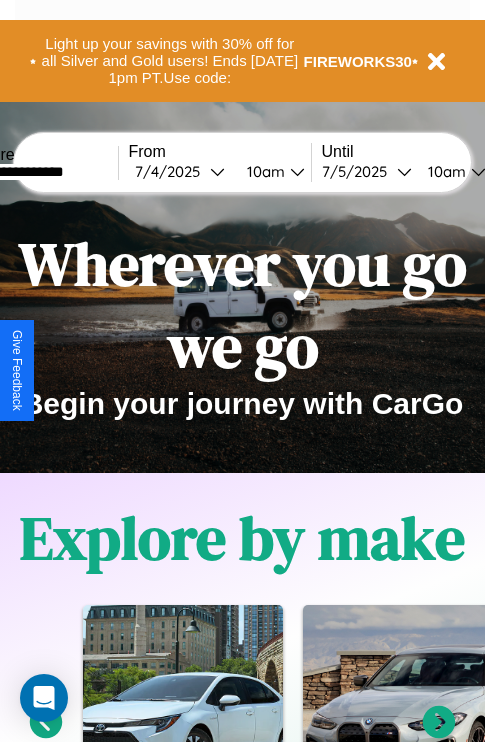 type on "**********" 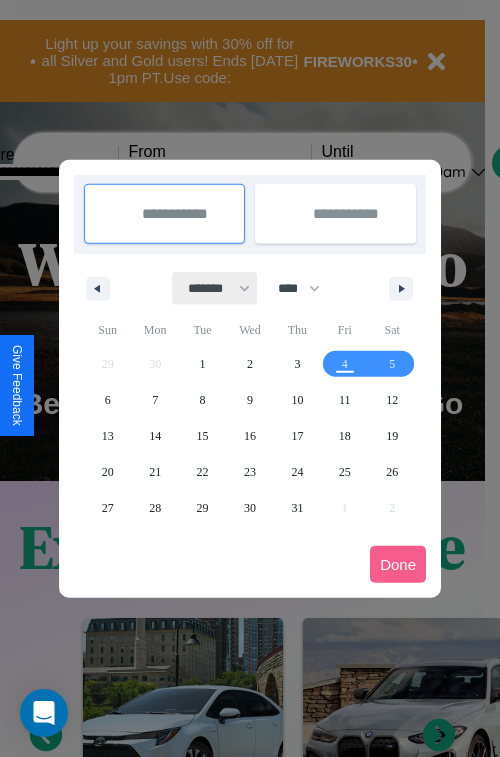 click on "******* ******** ***** ***** *** **** **** ****** ********* ******* ******** ********" at bounding box center [215, 288] 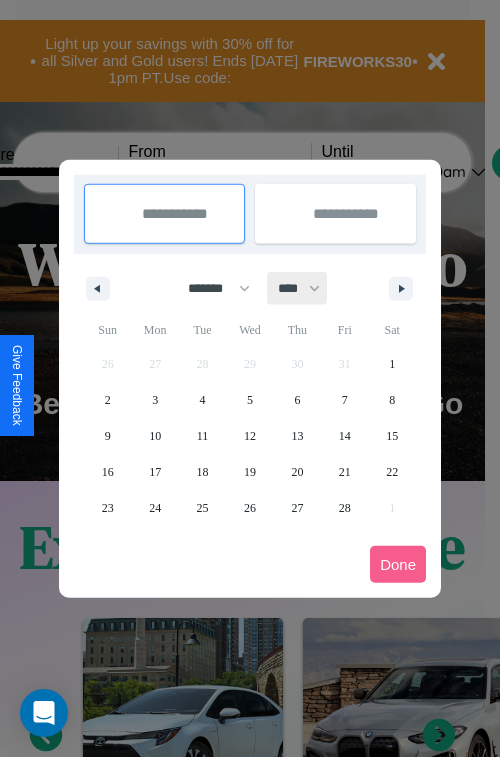 click on "**** **** **** **** **** **** **** **** **** **** **** **** **** **** **** **** **** **** **** **** **** **** **** **** **** **** **** **** **** **** **** **** **** **** **** **** **** **** **** **** **** **** **** **** **** **** **** **** **** **** **** **** **** **** **** **** **** **** **** **** **** **** **** **** **** **** **** **** **** **** **** **** **** **** **** **** **** **** **** **** **** **** **** **** **** **** **** **** **** **** **** **** **** **** **** **** **** **** **** **** **** **** **** **** **** **** **** **** **** **** **** **** **** **** **** **** **** **** **** **** ****" at bounding box center [298, 288] 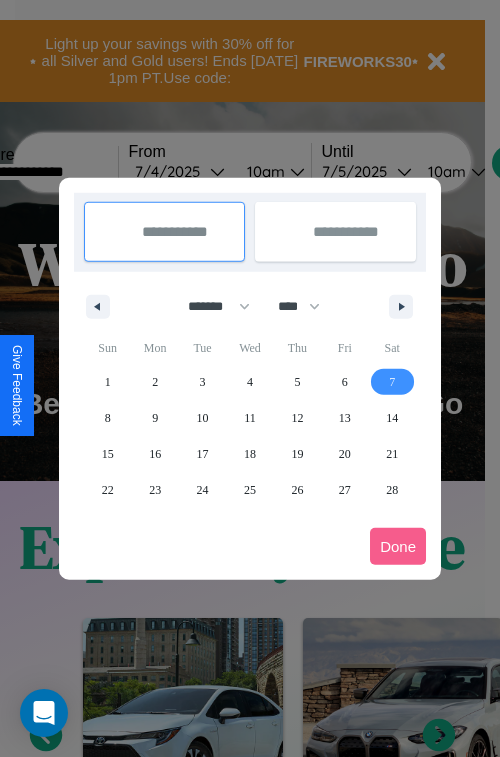 click on "7" at bounding box center [392, 382] 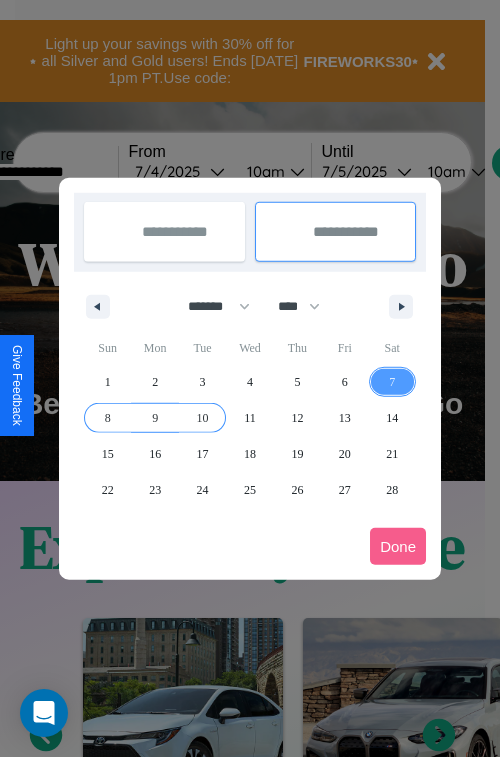 click on "10" at bounding box center [203, 418] 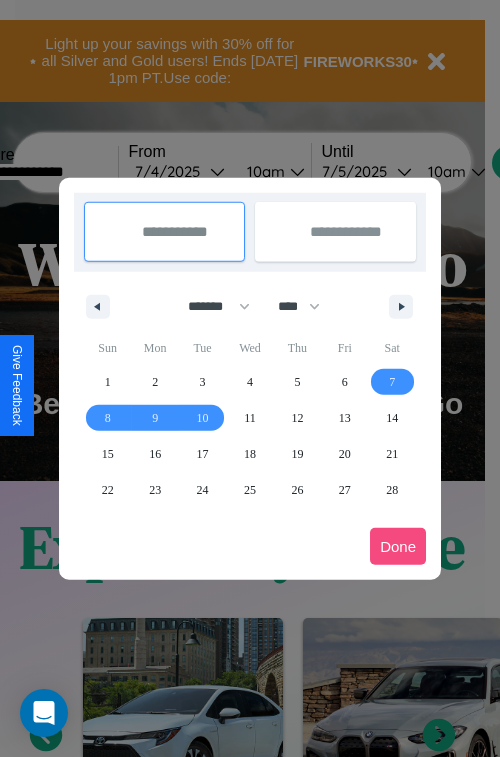 click on "Done" at bounding box center [398, 546] 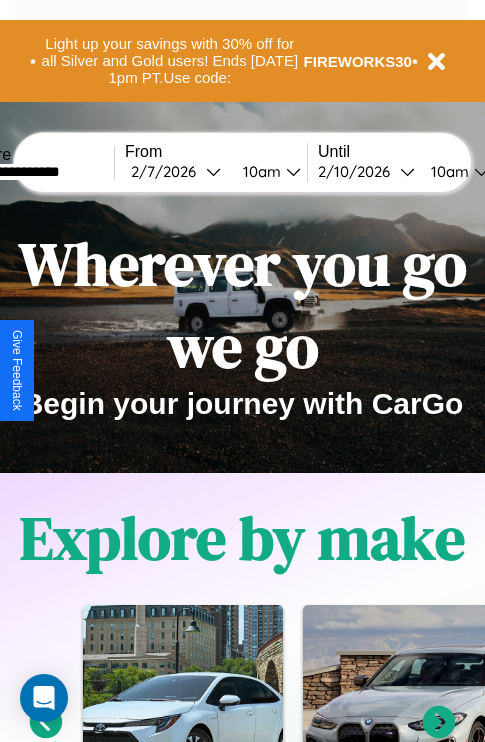 scroll, scrollTop: 0, scrollLeft: 71, axis: horizontal 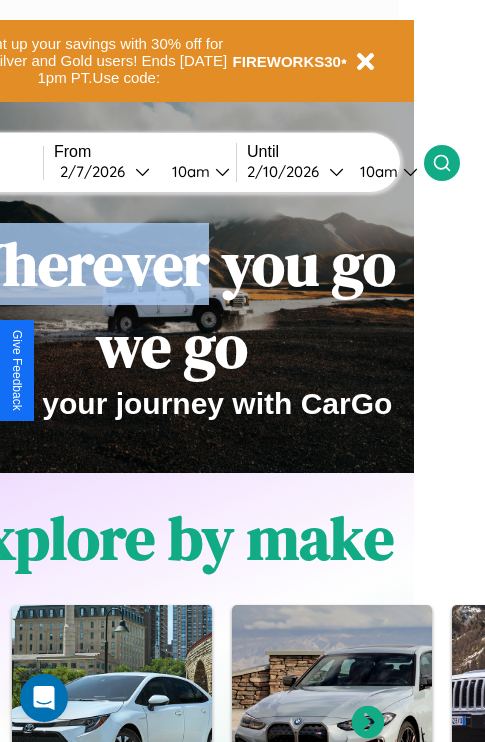 click 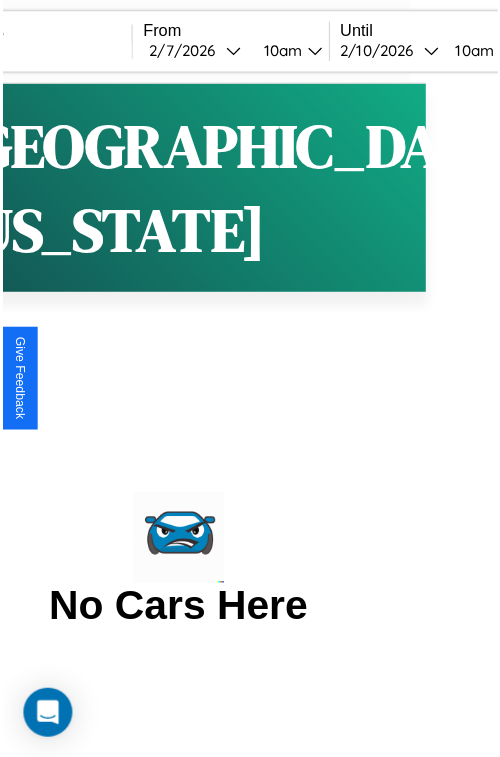scroll, scrollTop: 0, scrollLeft: 0, axis: both 